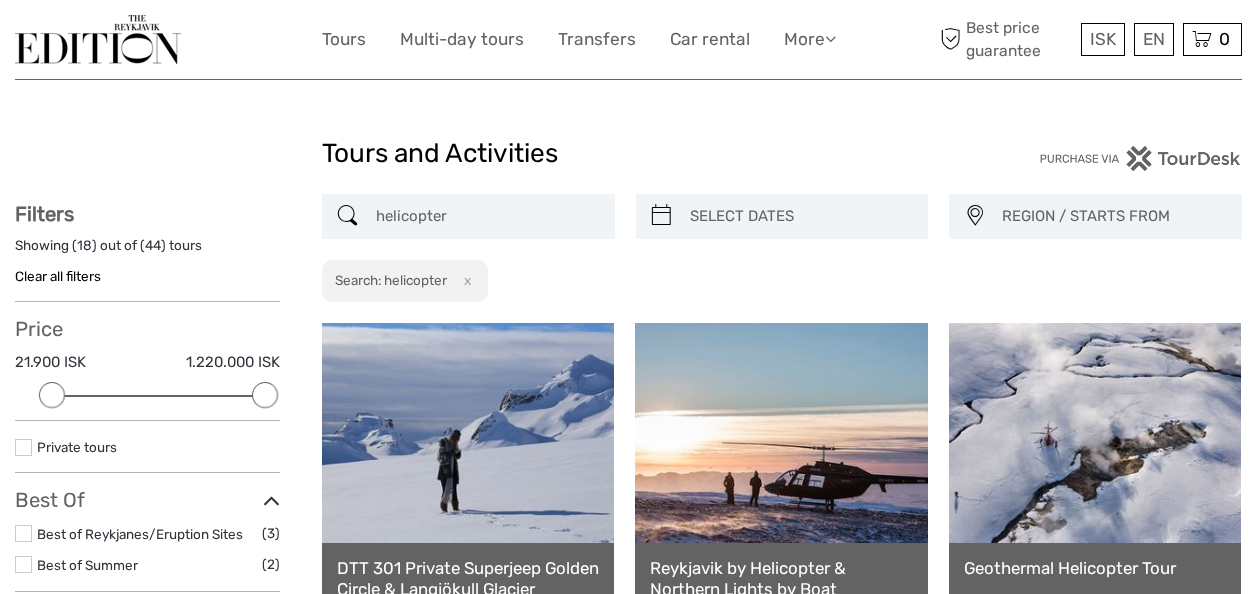 select 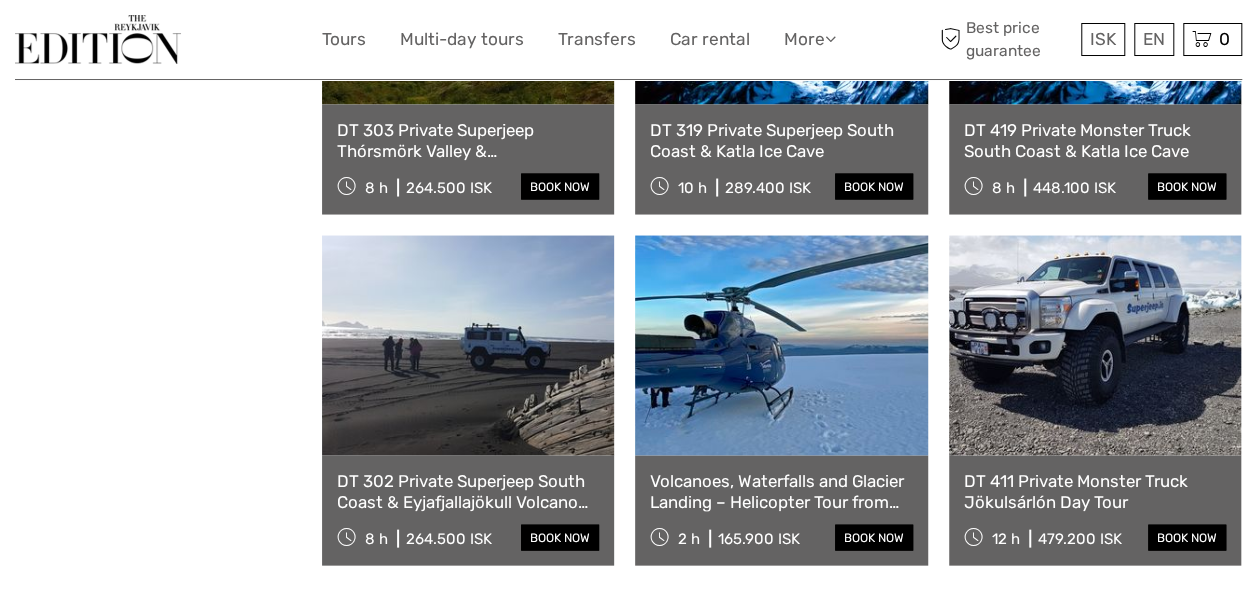 scroll, scrollTop: 0, scrollLeft: 0, axis: both 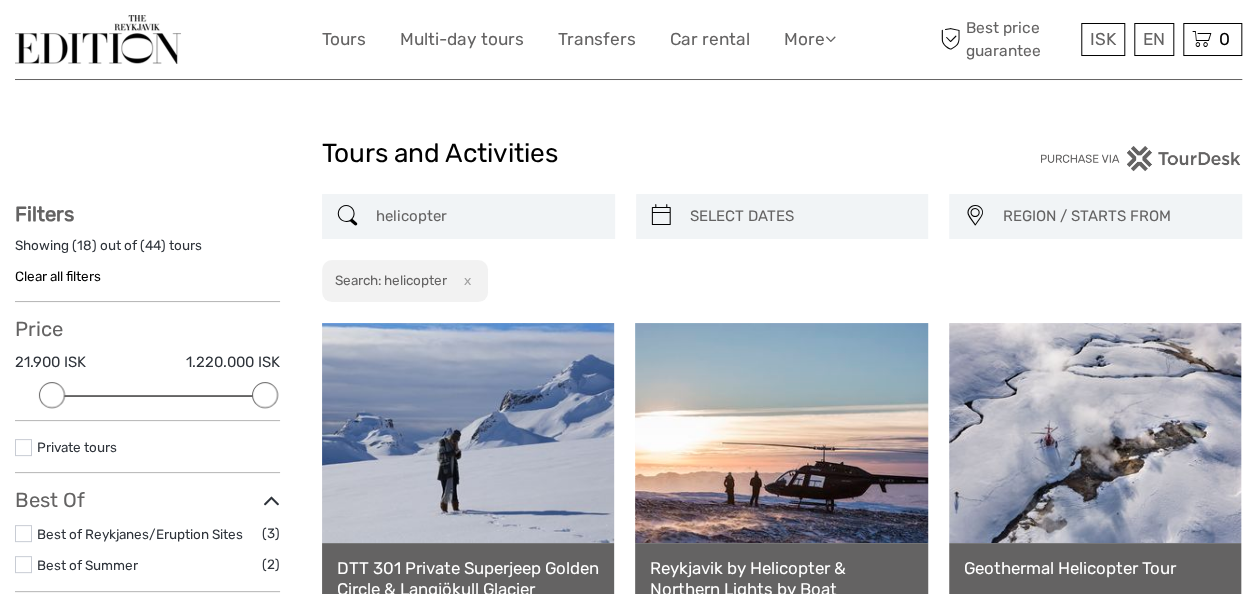 click on "helicopter" at bounding box center (486, 216) 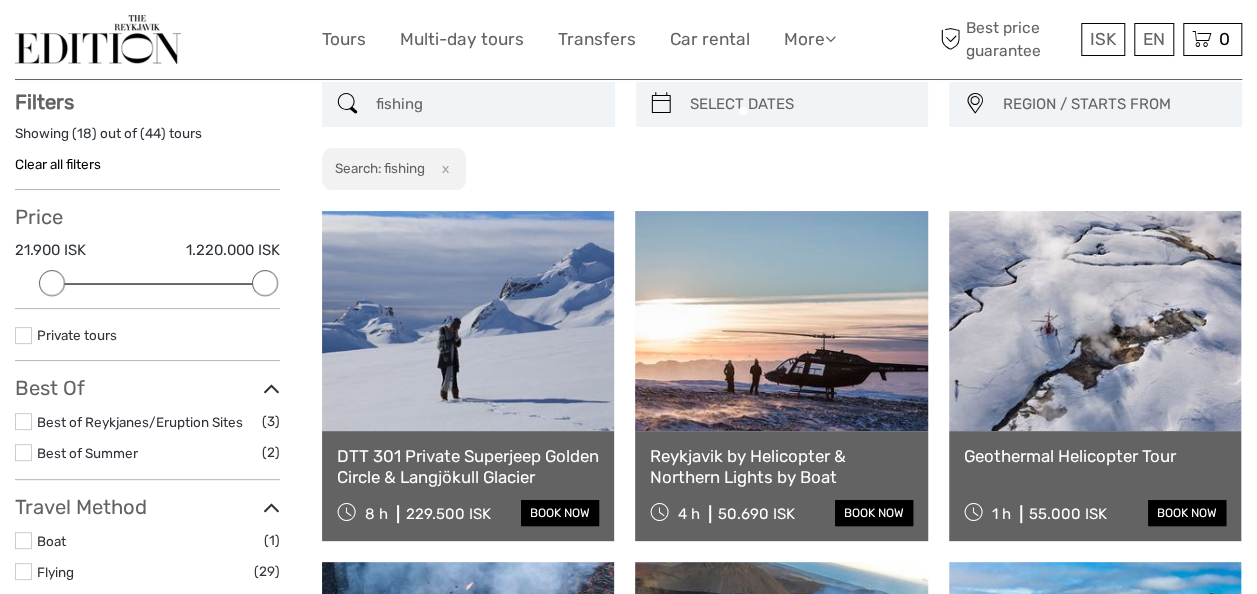 scroll, scrollTop: 113, scrollLeft: 0, axis: vertical 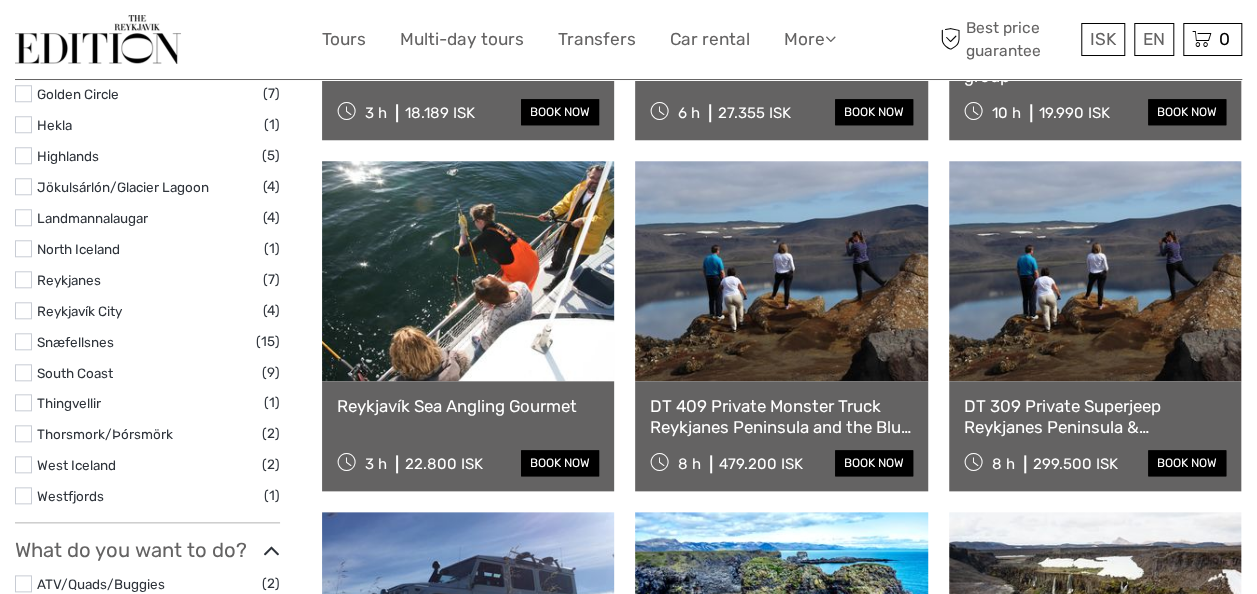type on "fishing" 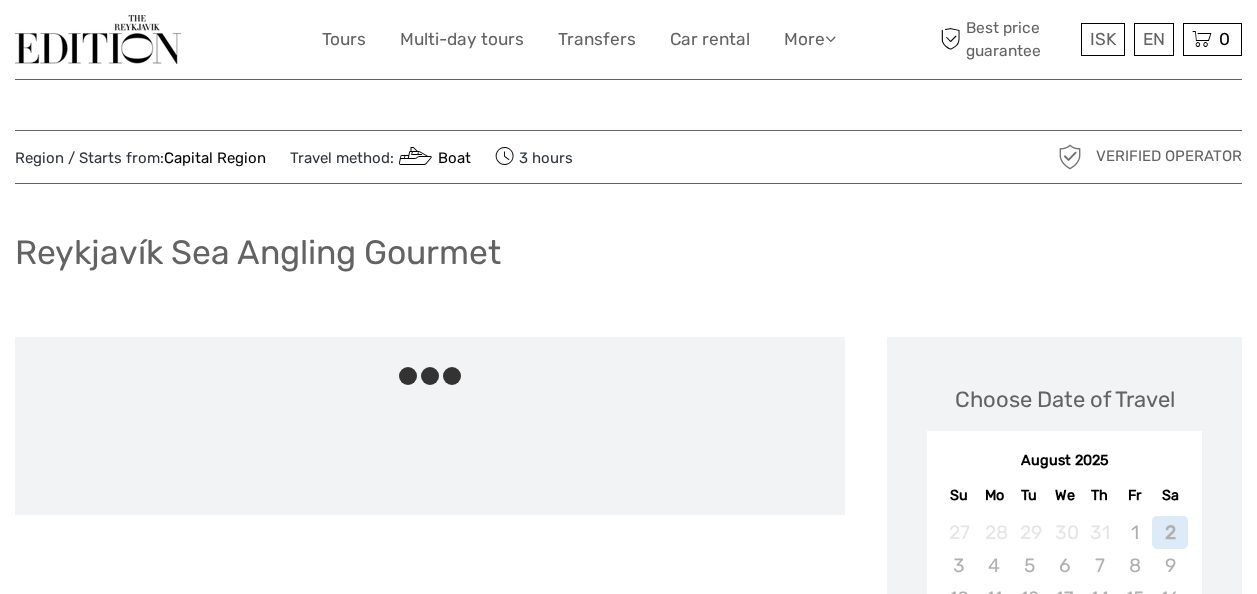 scroll, scrollTop: 0, scrollLeft: 0, axis: both 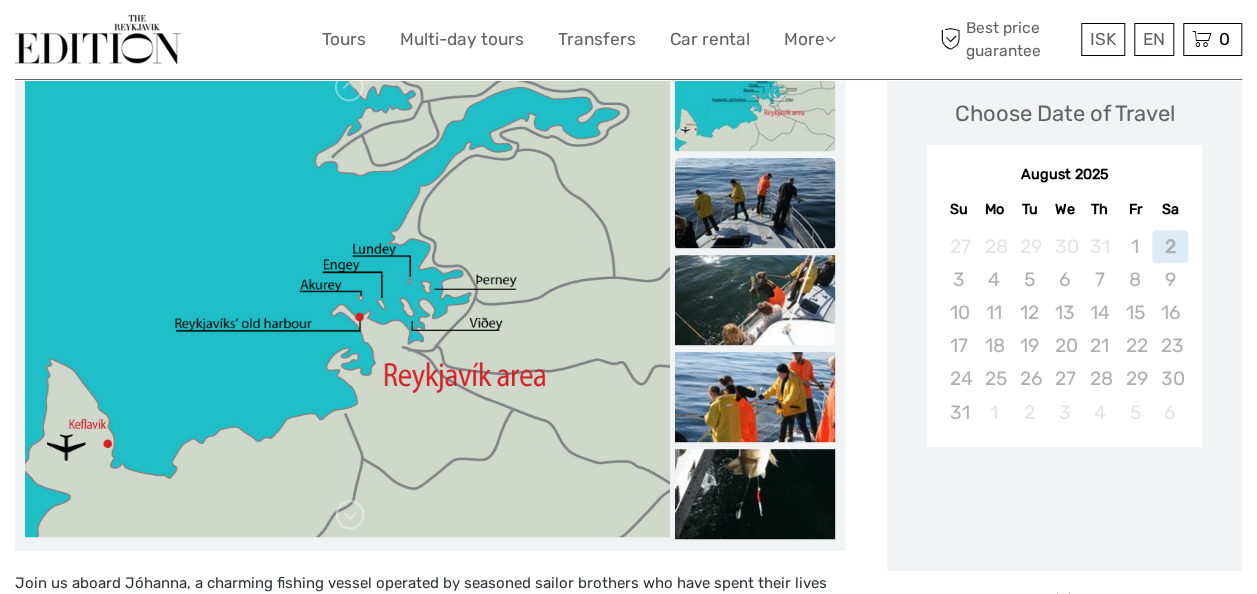 click at bounding box center (755, 203) 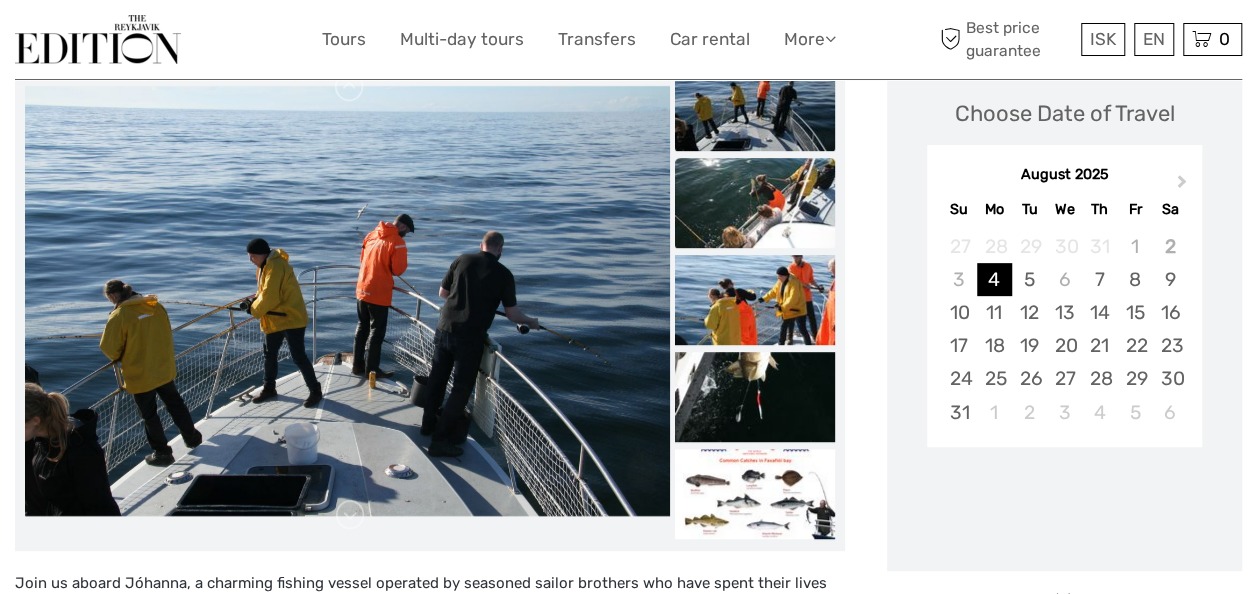 click at bounding box center [755, 203] 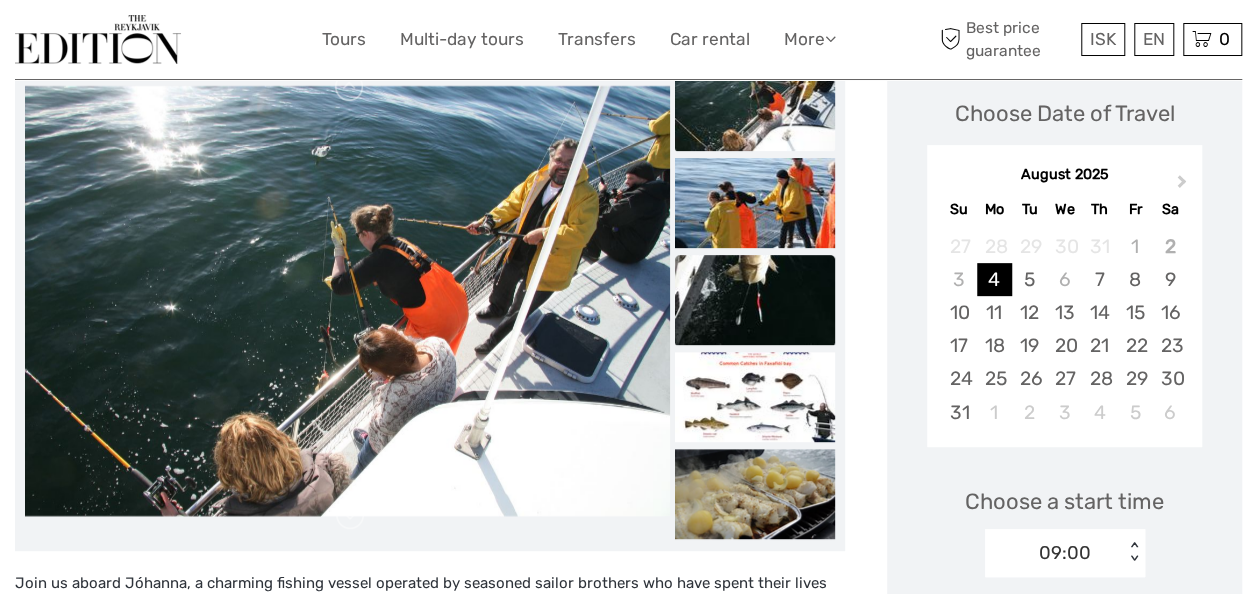 click at bounding box center (755, 300) 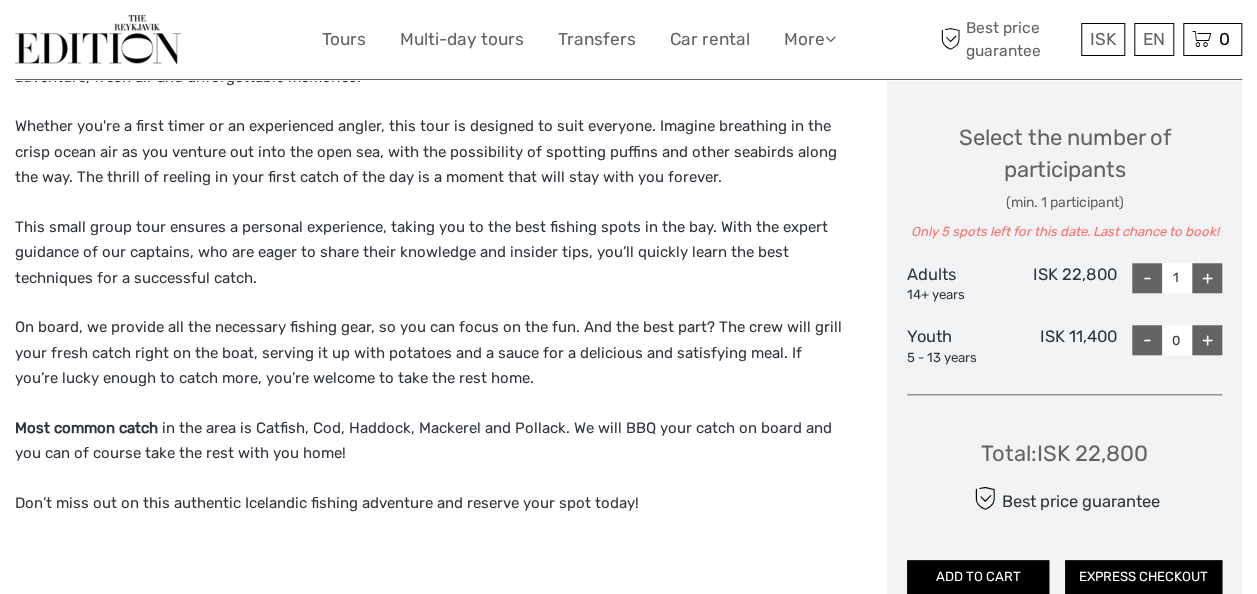 scroll, scrollTop: 851, scrollLeft: 0, axis: vertical 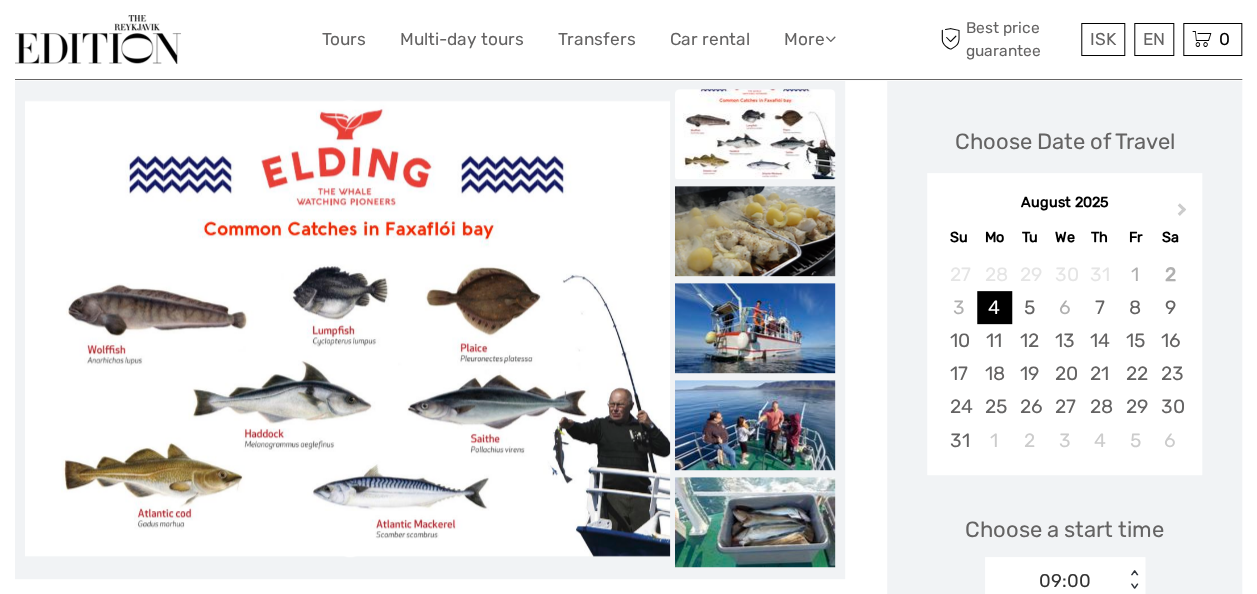click at bounding box center (350, 543) 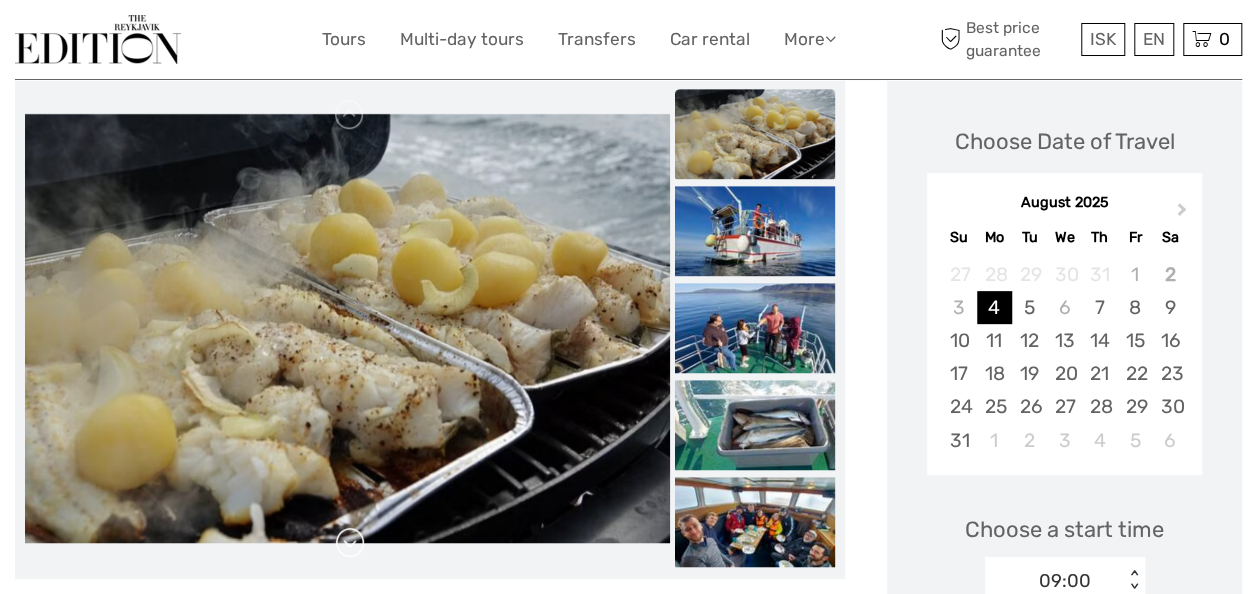 click at bounding box center [350, 543] 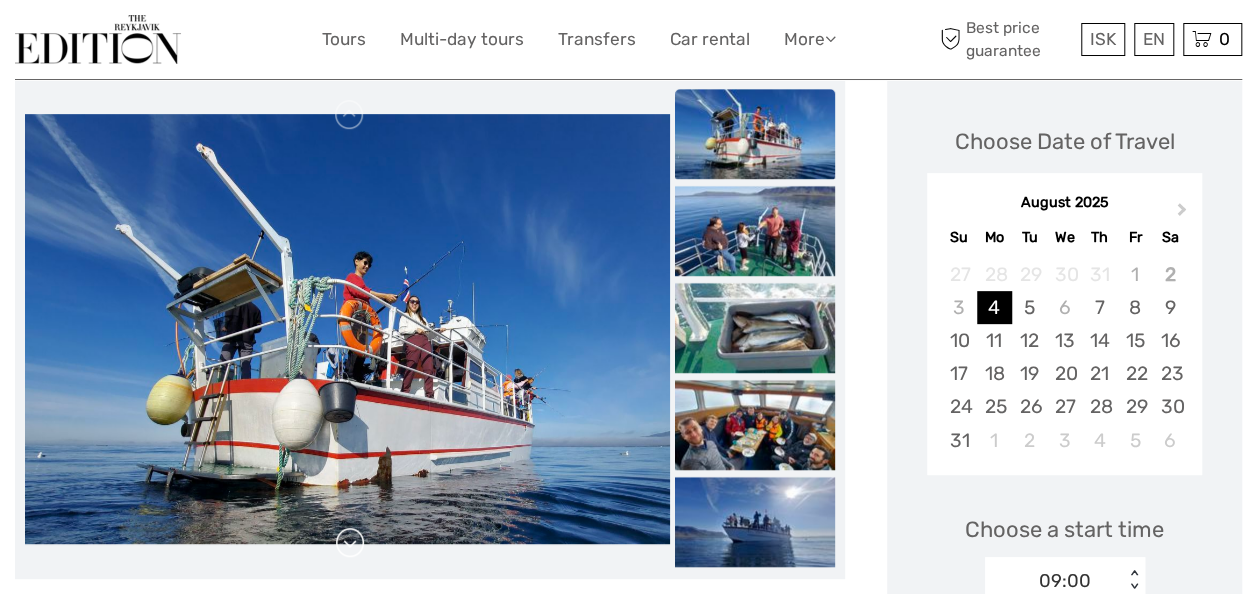 click at bounding box center (350, 543) 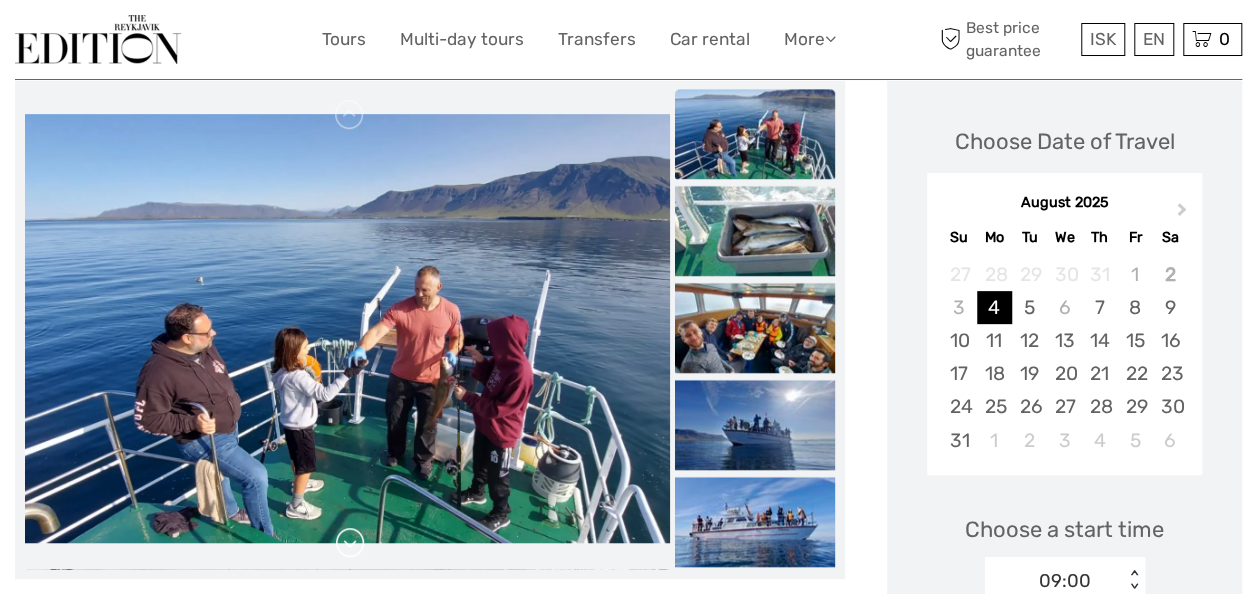 click at bounding box center [350, 543] 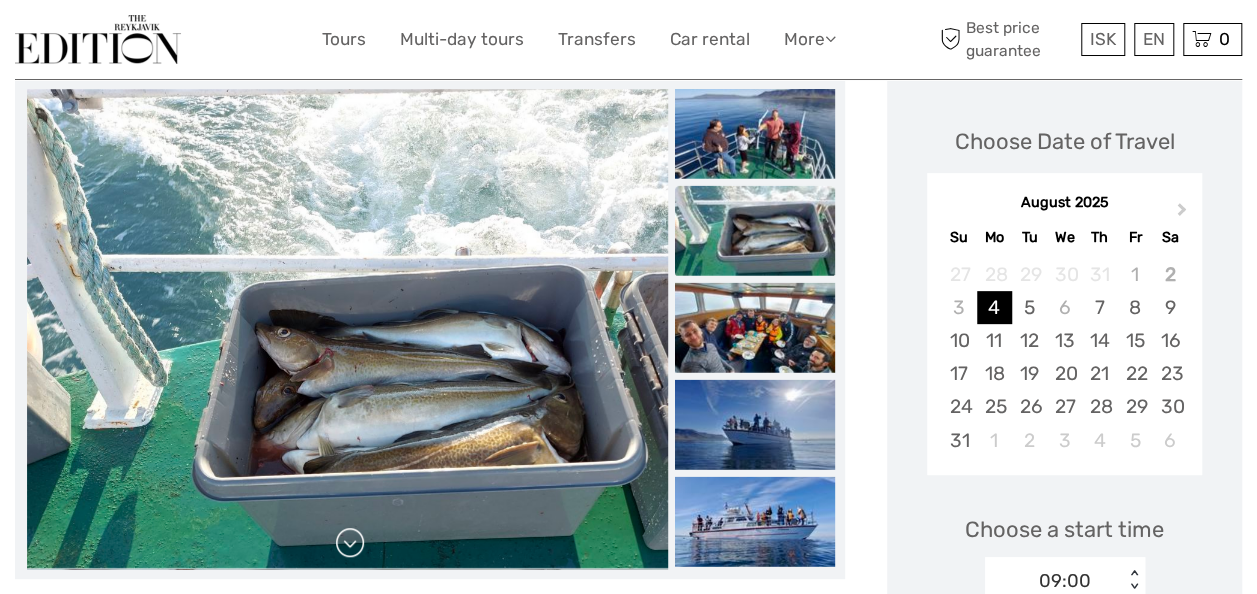 click at bounding box center [350, 543] 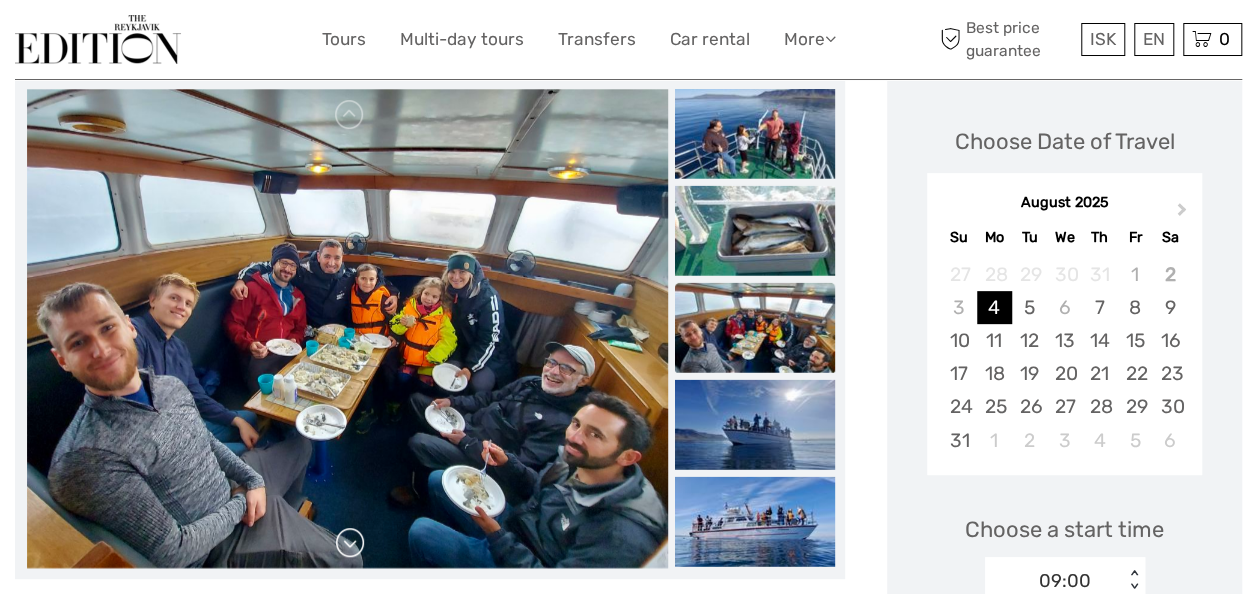 click at bounding box center (350, 543) 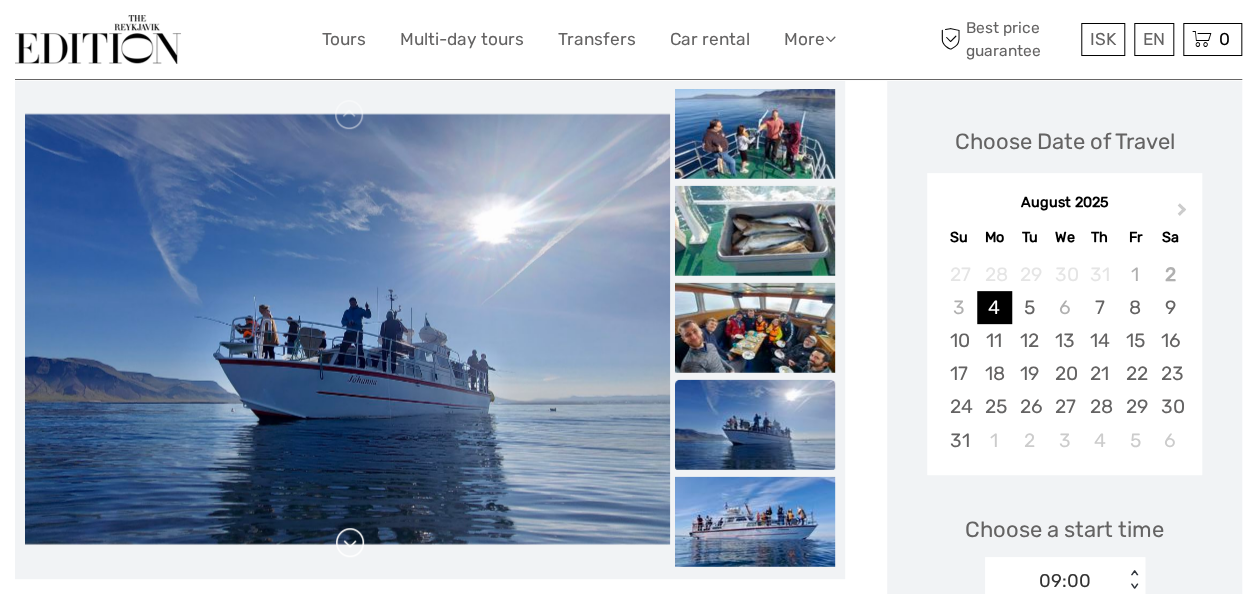 click at bounding box center [350, 543] 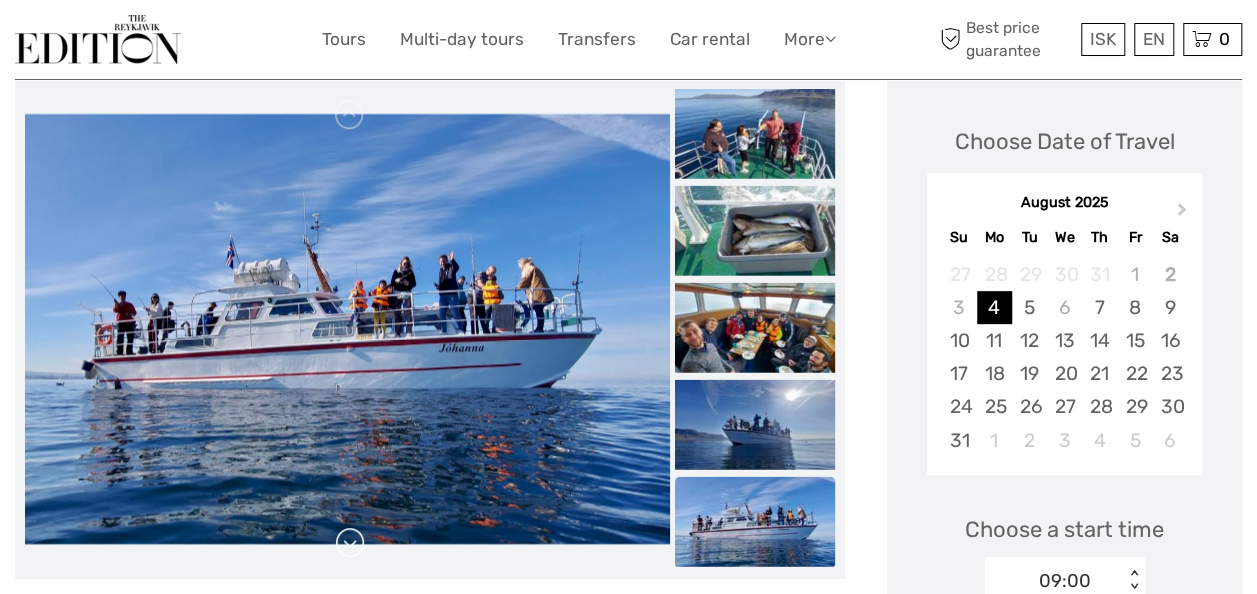 click at bounding box center [350, 543] 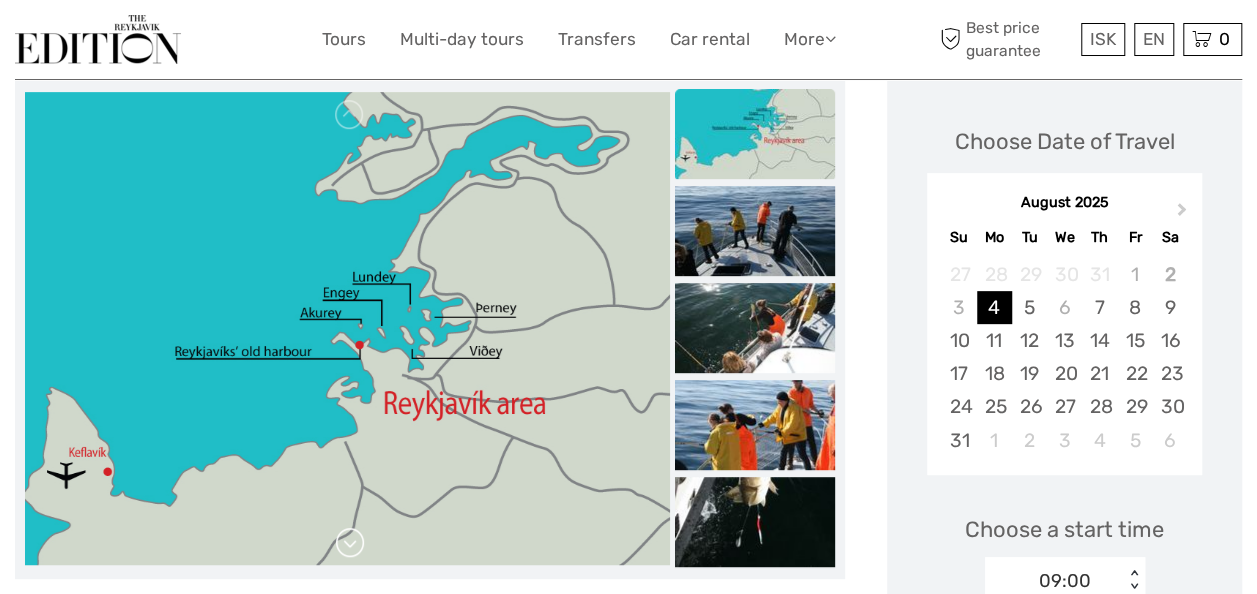 click at bounding box center [350, 543] 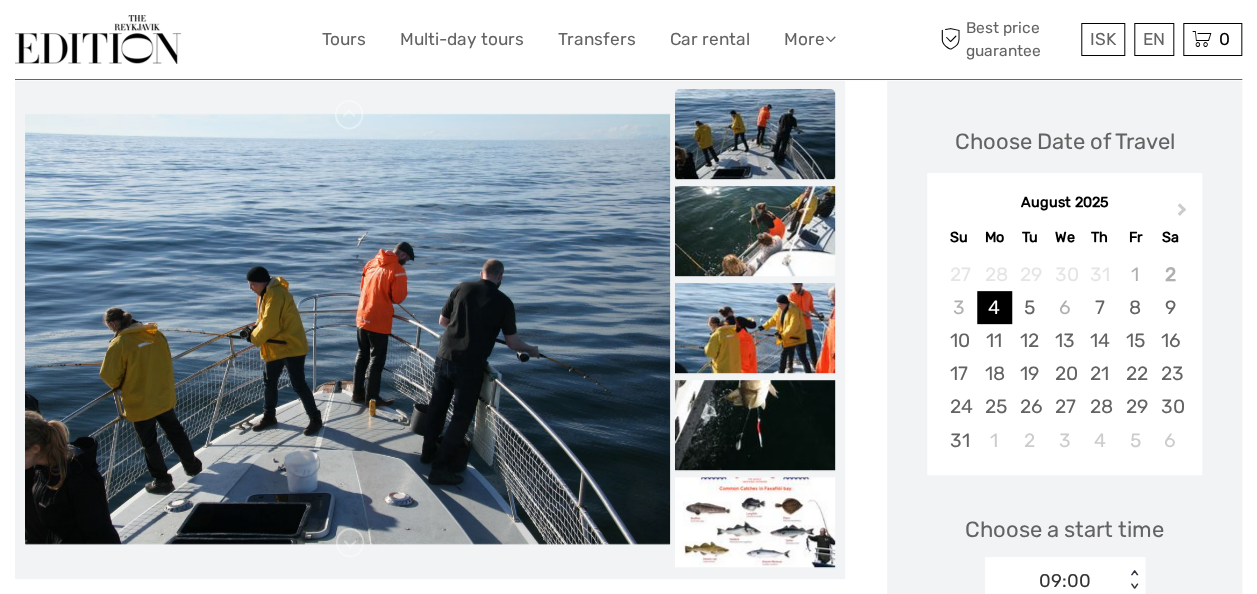 scroll, scrollTop: 0, scrollLeft: 0, axis: both 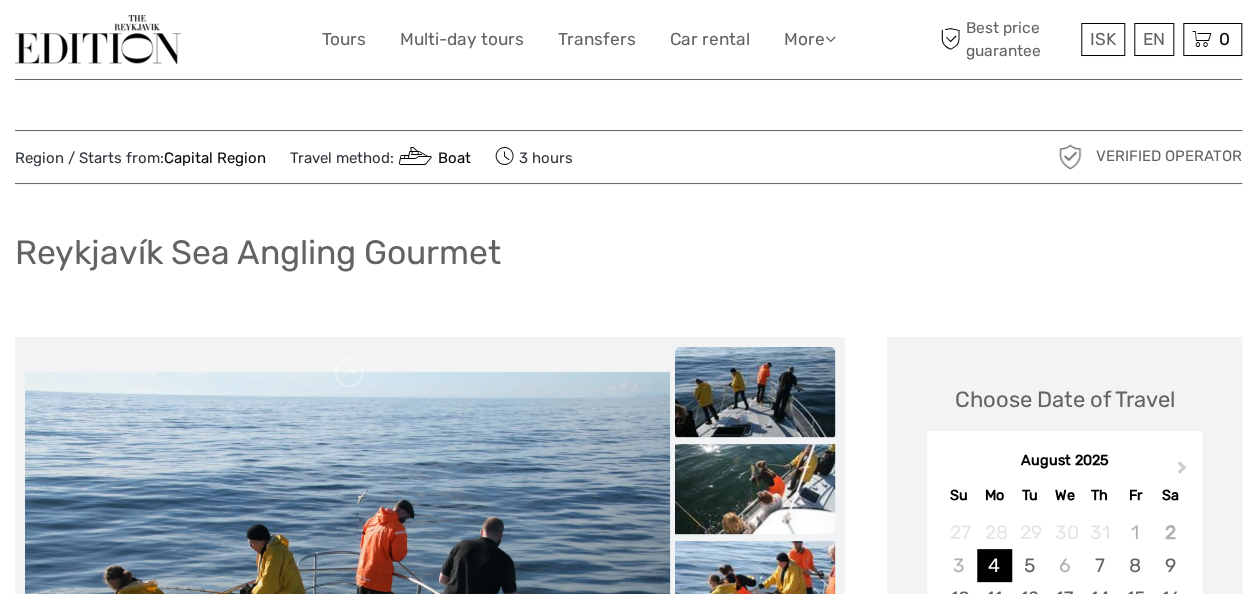 drag, startPoint x: 614, startPoint y: 158, endPoint x: 513, endPoint y: 166, distance: 101.31634 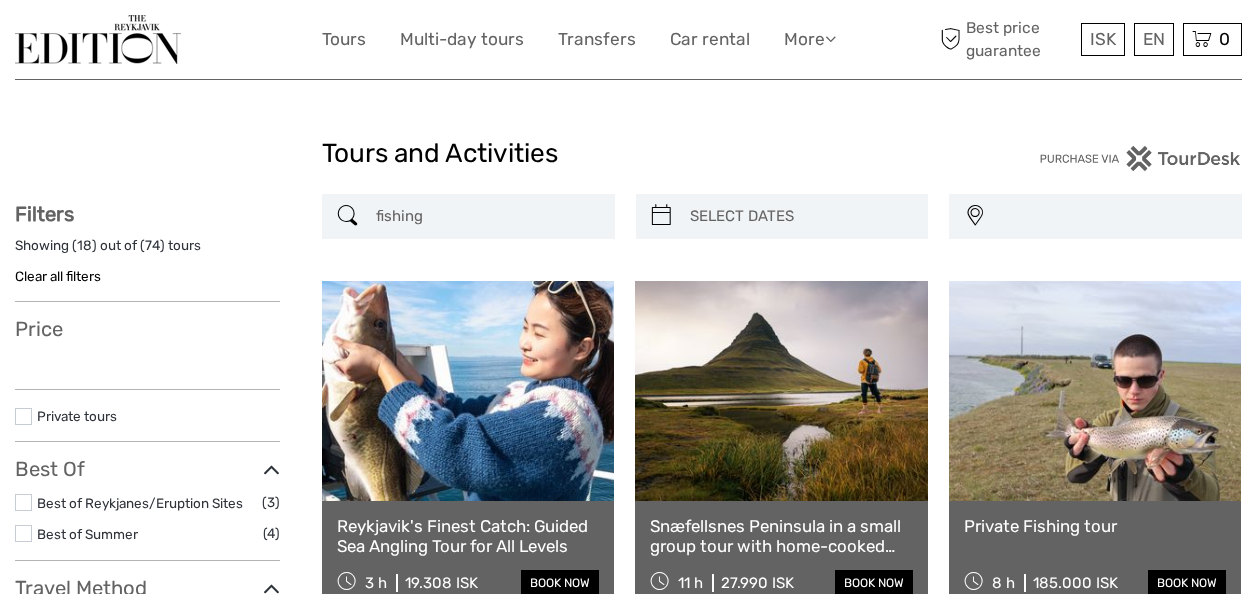 select 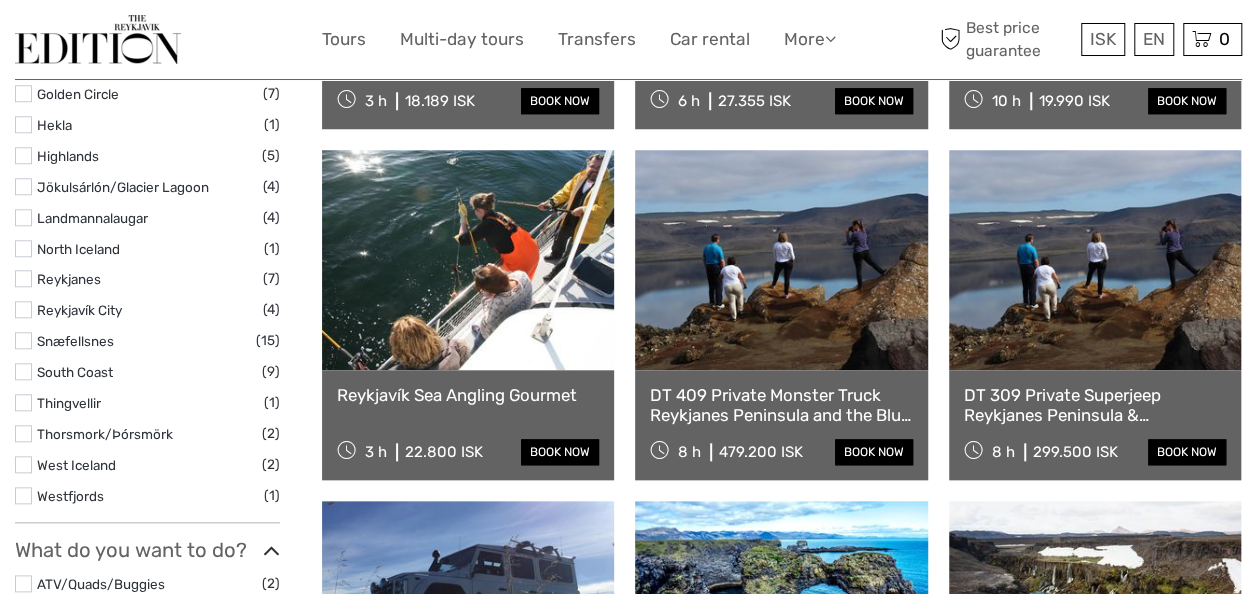 select 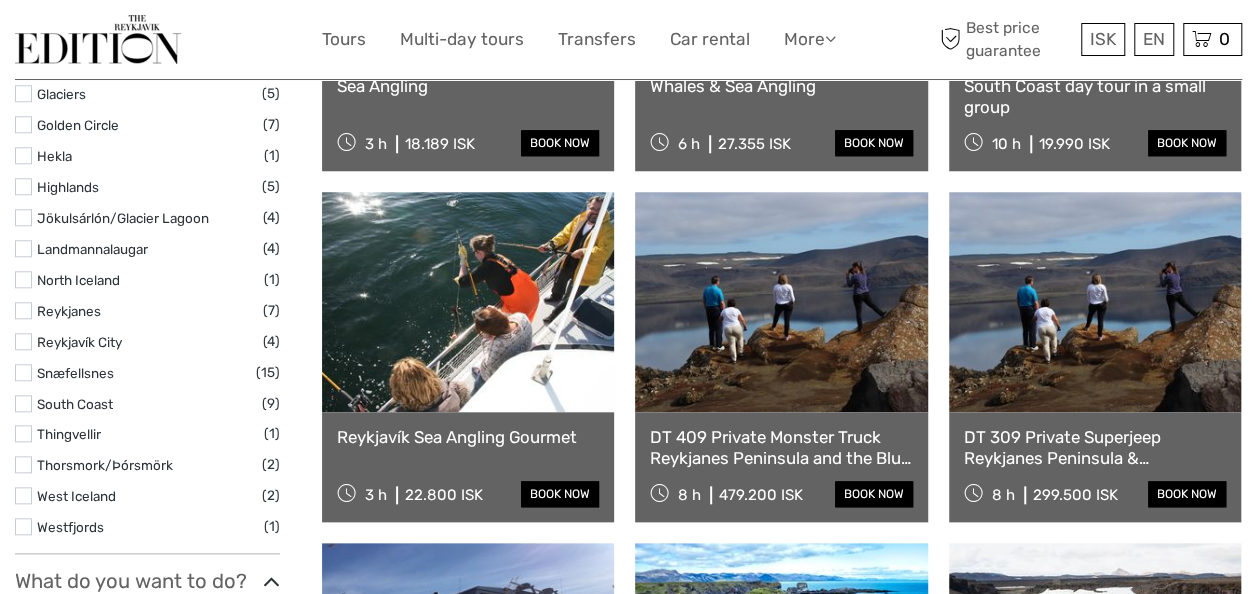 scroll, scrollTop: 864, scrollLeft: 0, axis: vertical 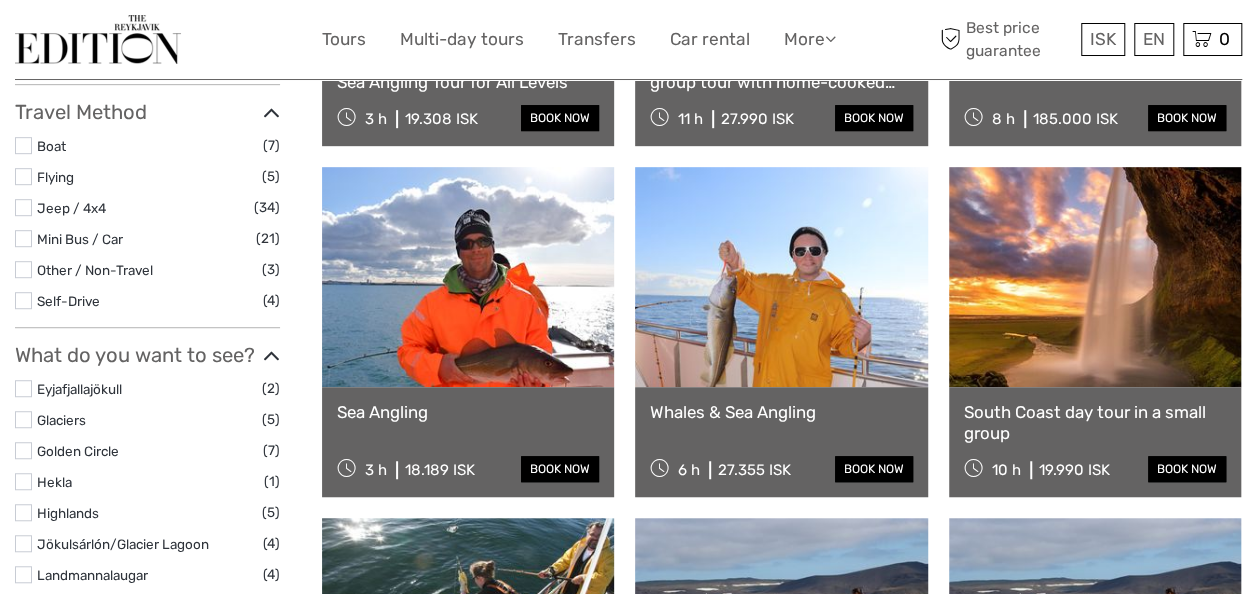 click at bounding box center [468, 277] 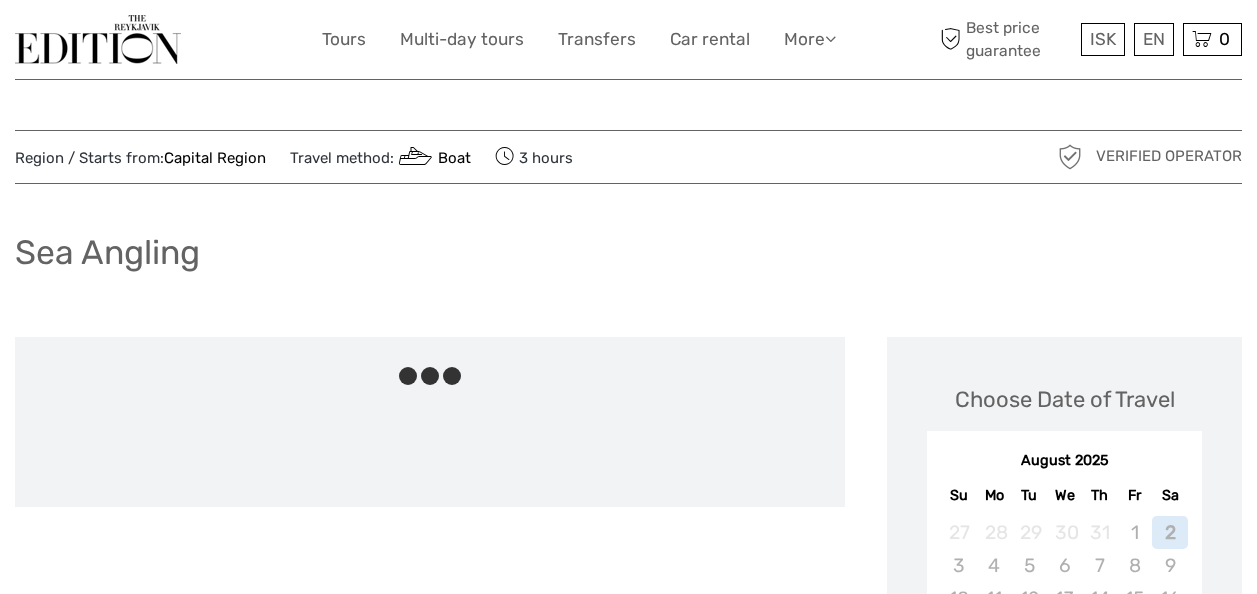 scroll, scrollTop: 0, scrollLeft: 0, axis: both 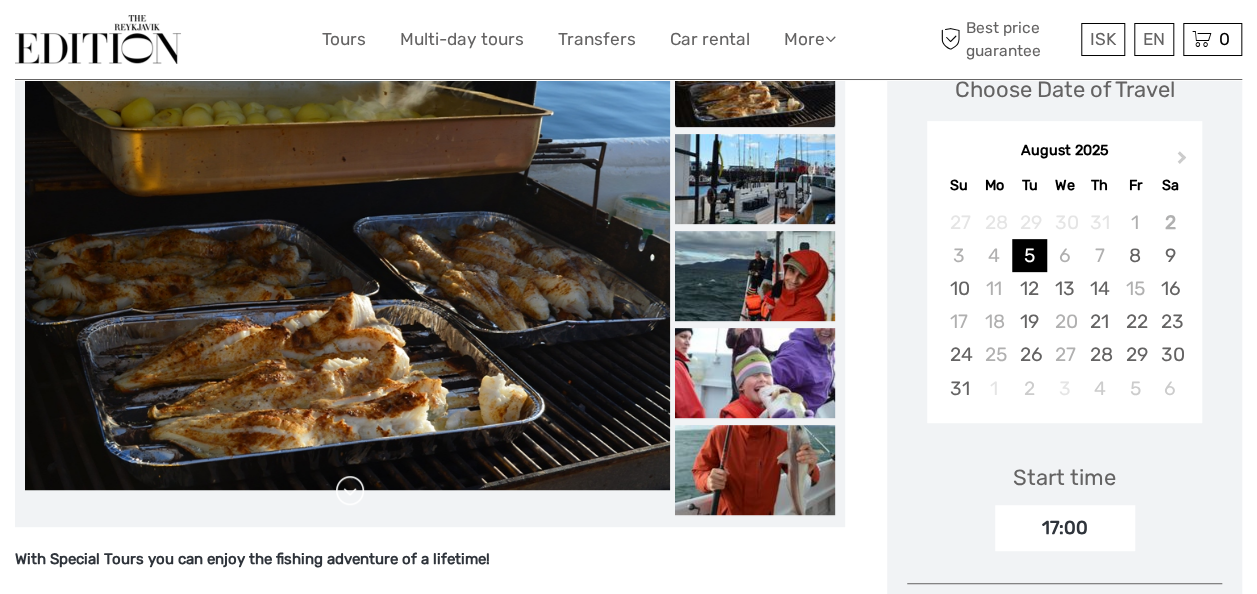 click at bounding box center (350, 491) 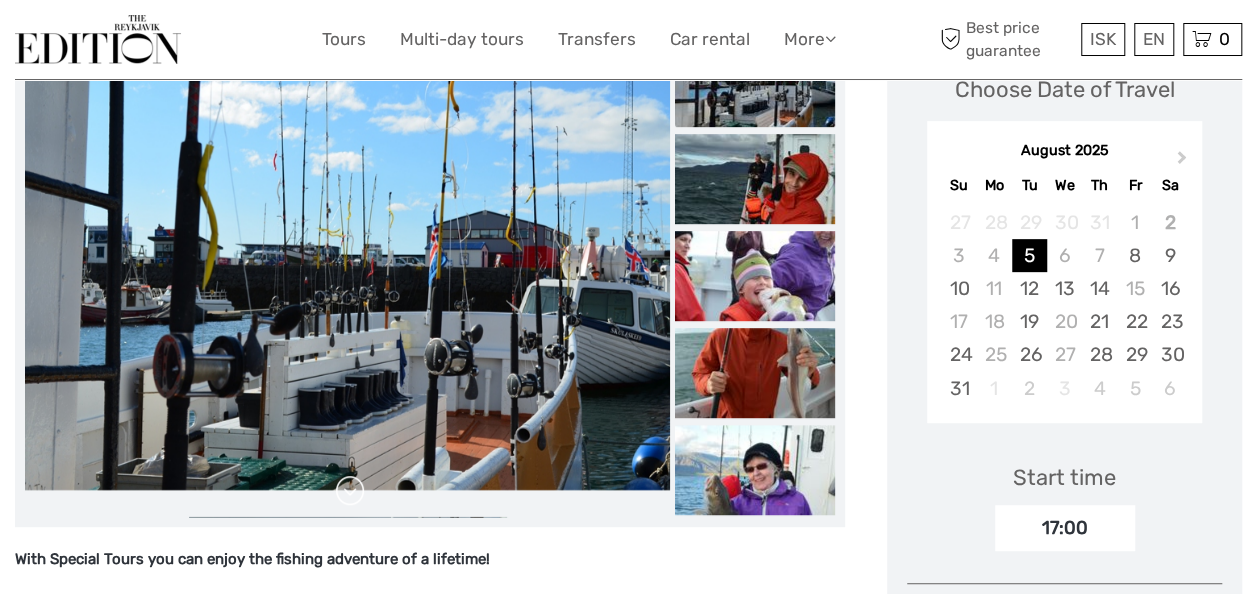 click at bounding box center [350, 491] 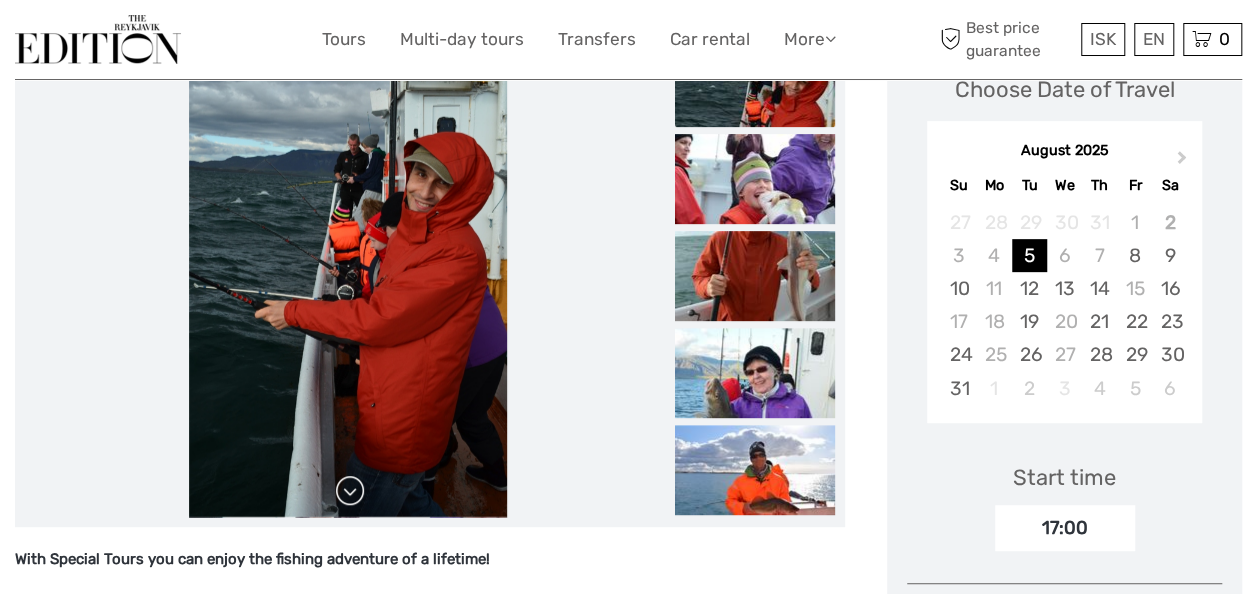 click at bounding box center (350, 491) 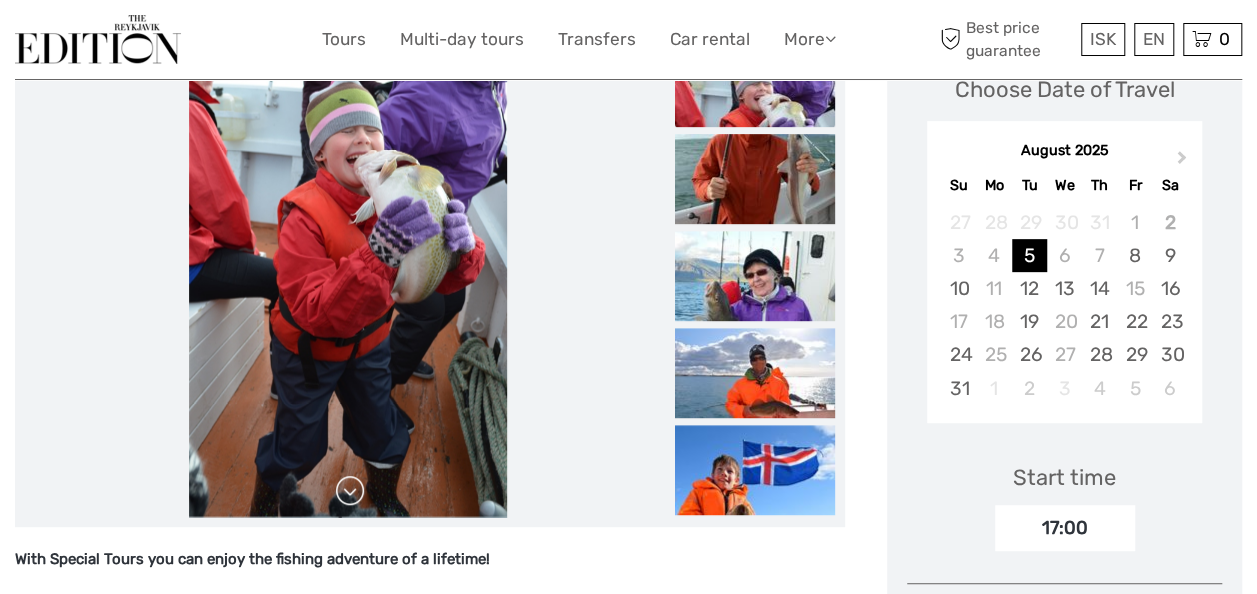 click at bounding box center (350, 491) 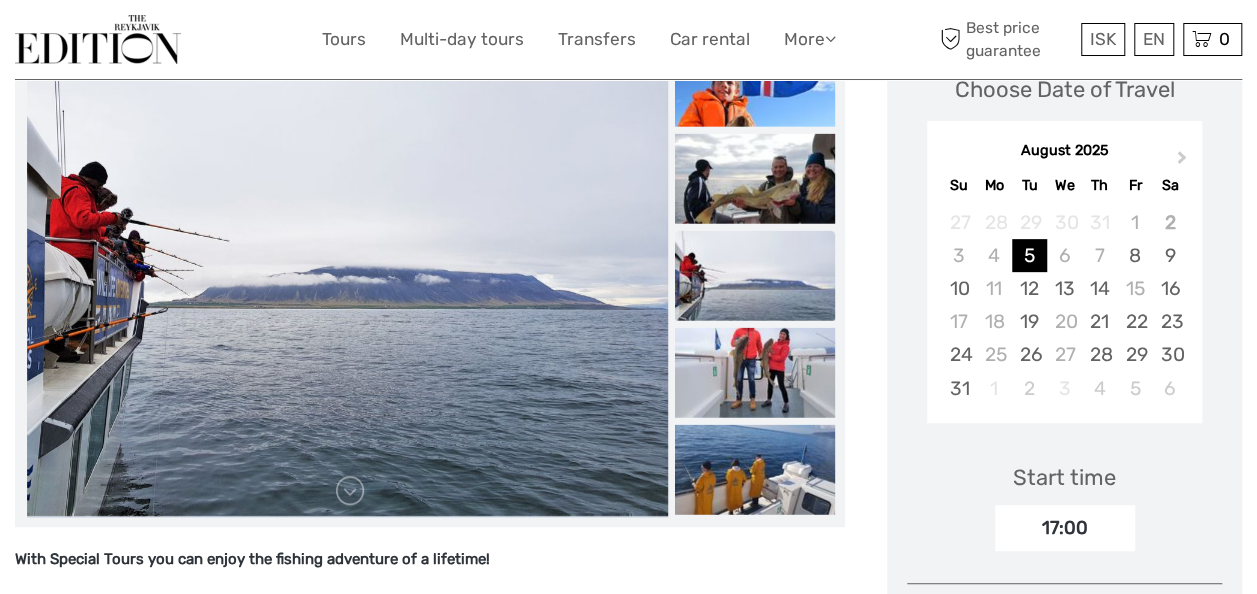 click on "ISK
ISK
€
$
£
EN
English
Español
Deutsch
Tours
Multi-day tours
Transfers
Car rental
More
Food & drink
Travel Articles
Back to Hotel
Food & drink
Travel Articles
Back to Hotel
Best price guarantee" at bounding box center [629, 39] 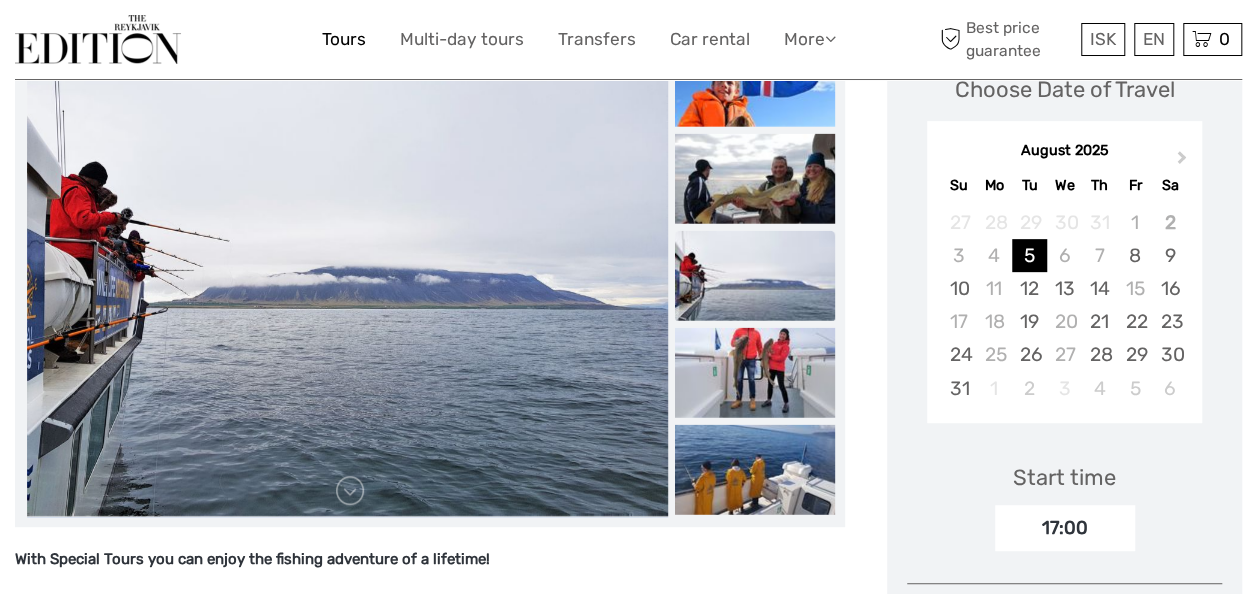 click on "Tours" at bounding box center (344, 39) 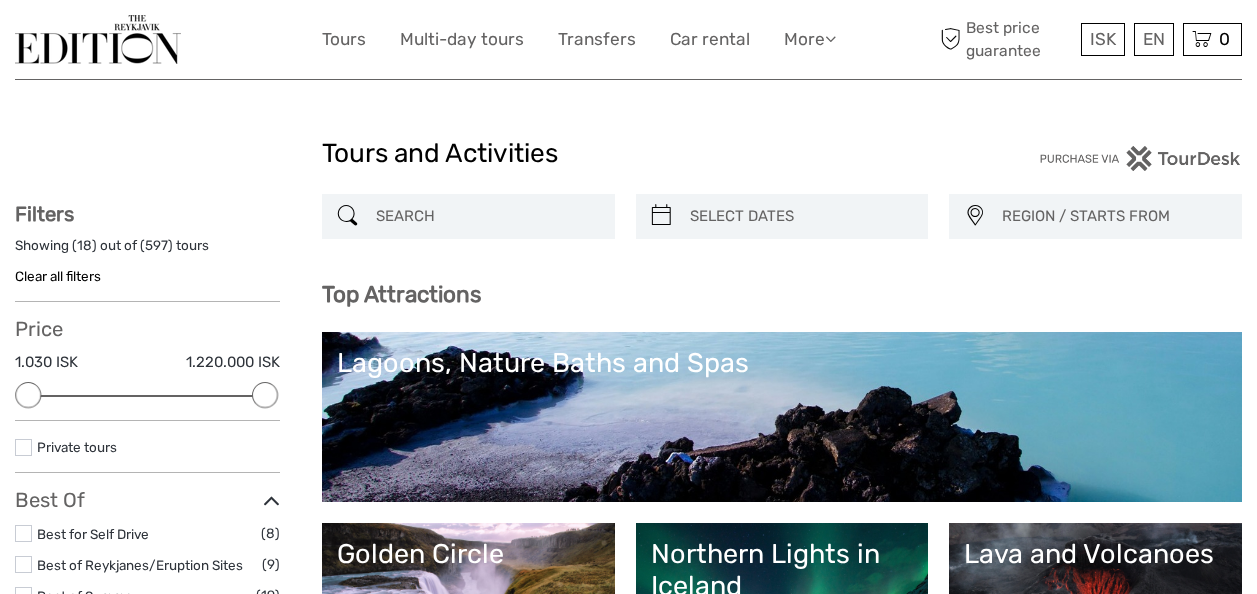 select 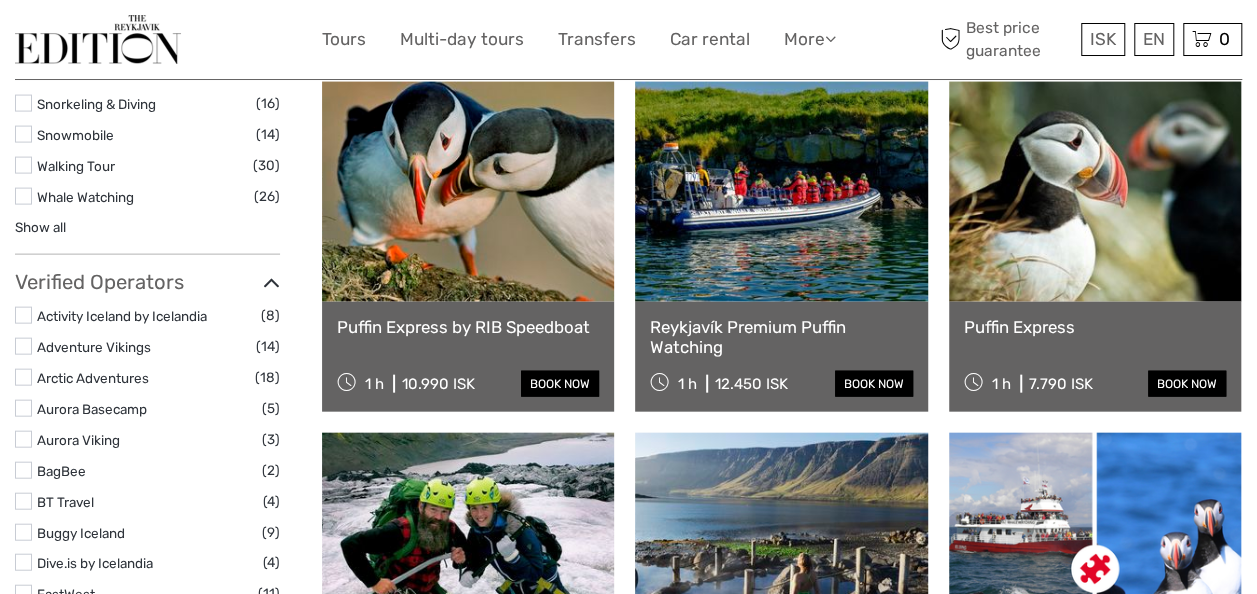 scroll, scrollTop: 0, scrollLeft: 0, axis: both 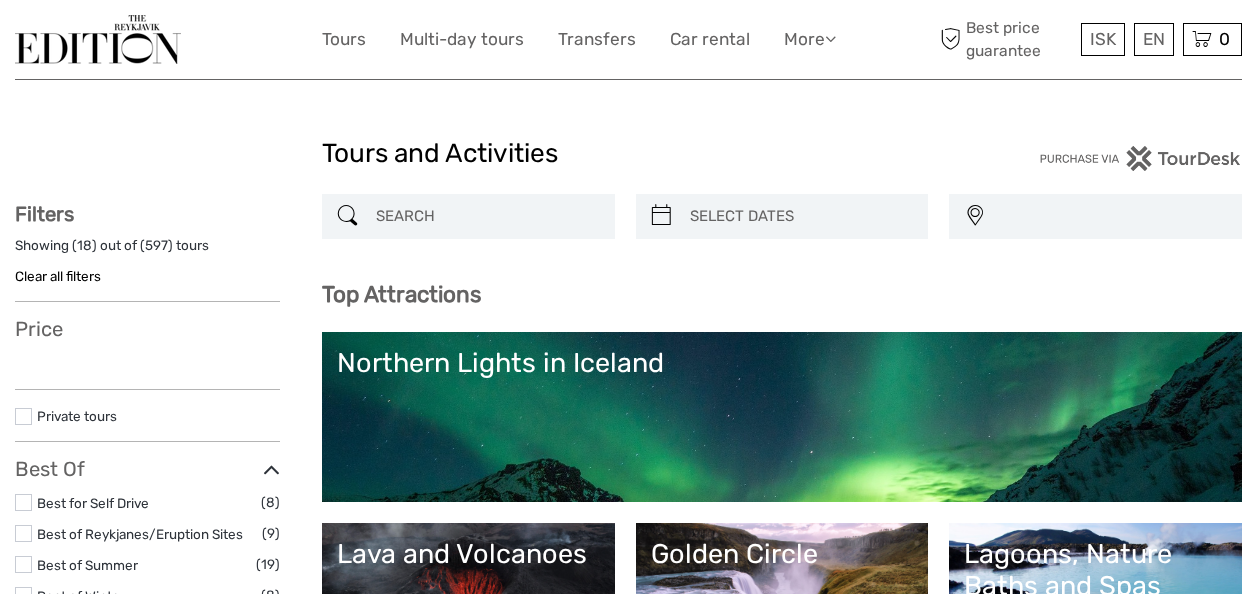 select 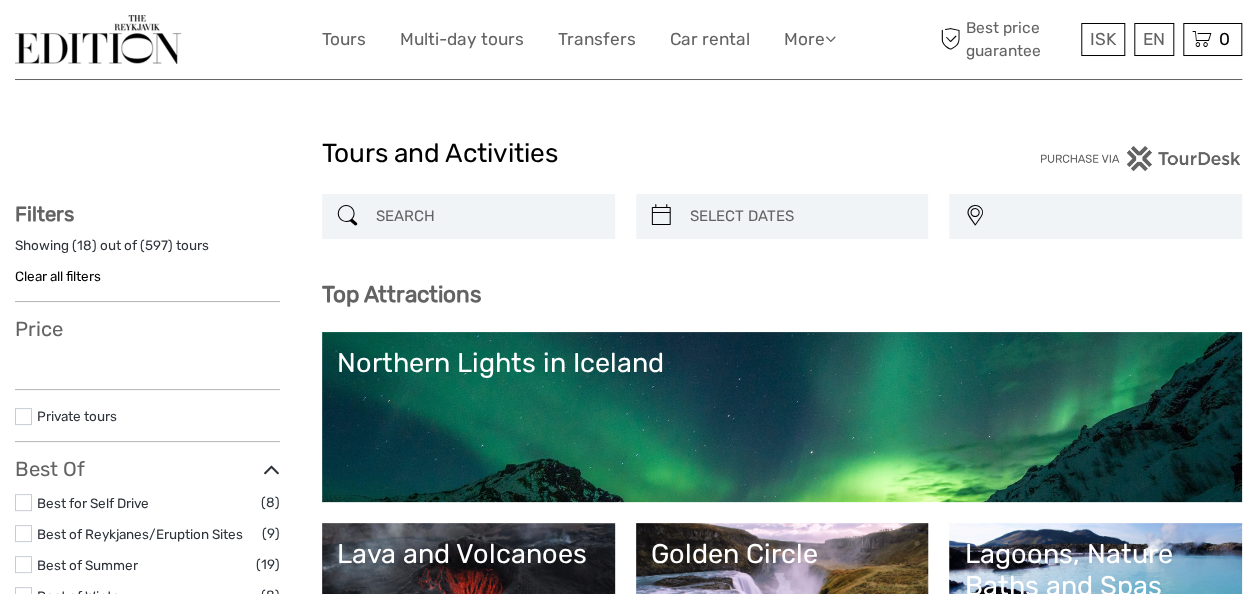 click on "Golden Circle" at bounding box center [782, 608] 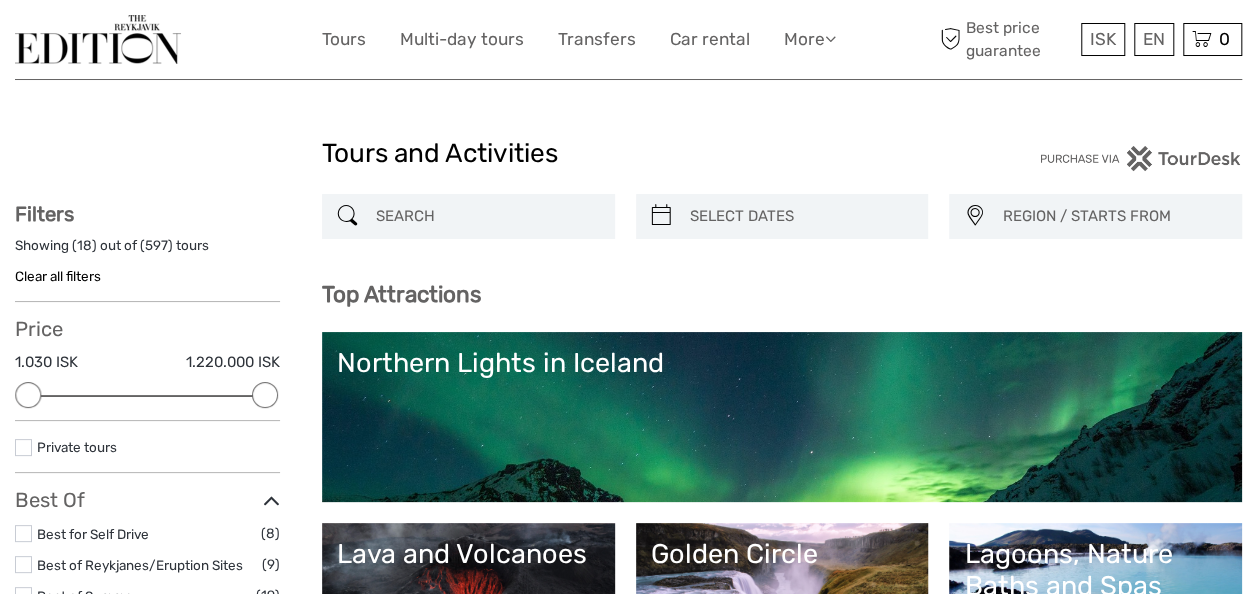 click on "Lagoons, Nature Baths and Spas" at bounding box center [1095, 608] 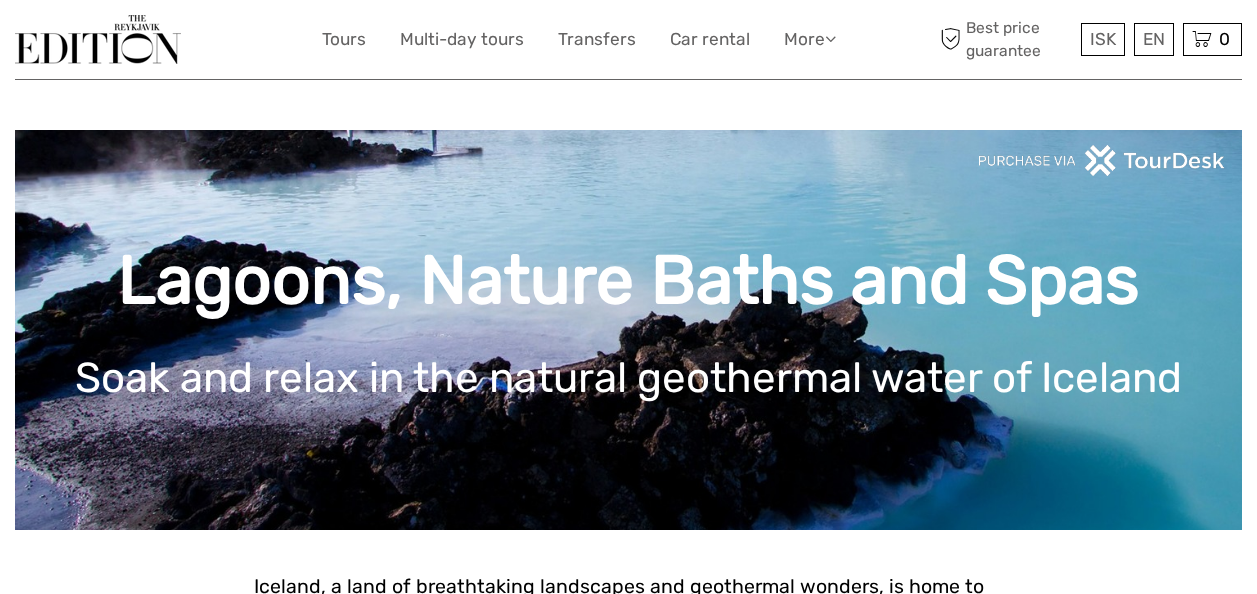 scroll, scrollTop: 0, scrollLeft: 0, axis: both 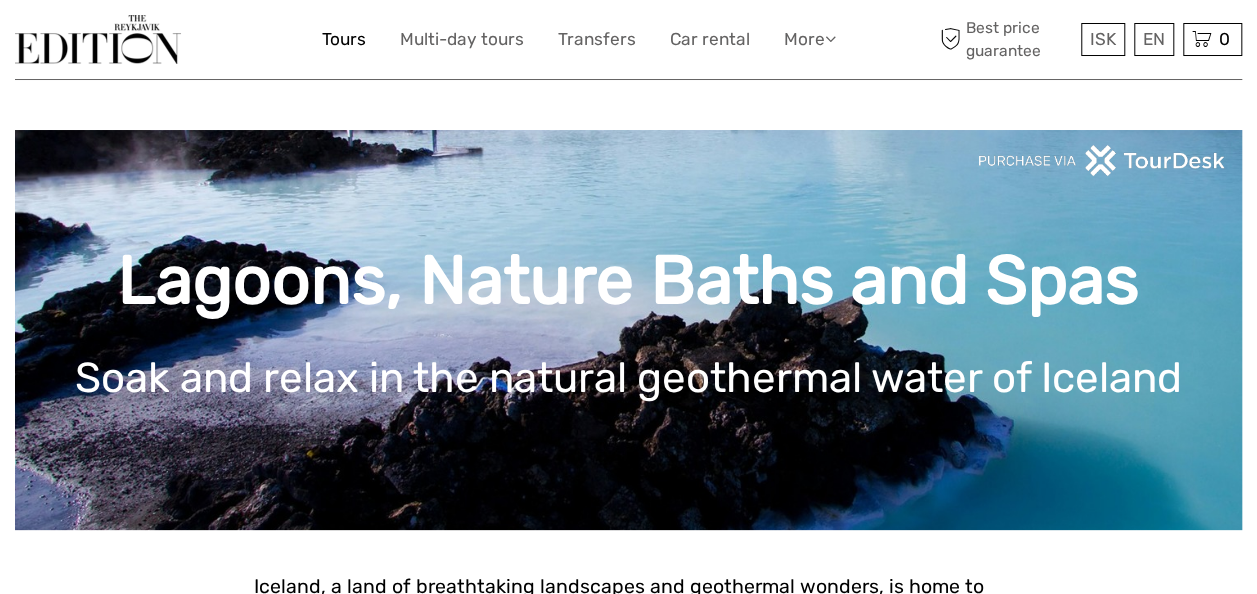 click on "Tours" at bounding box center [344, 39] 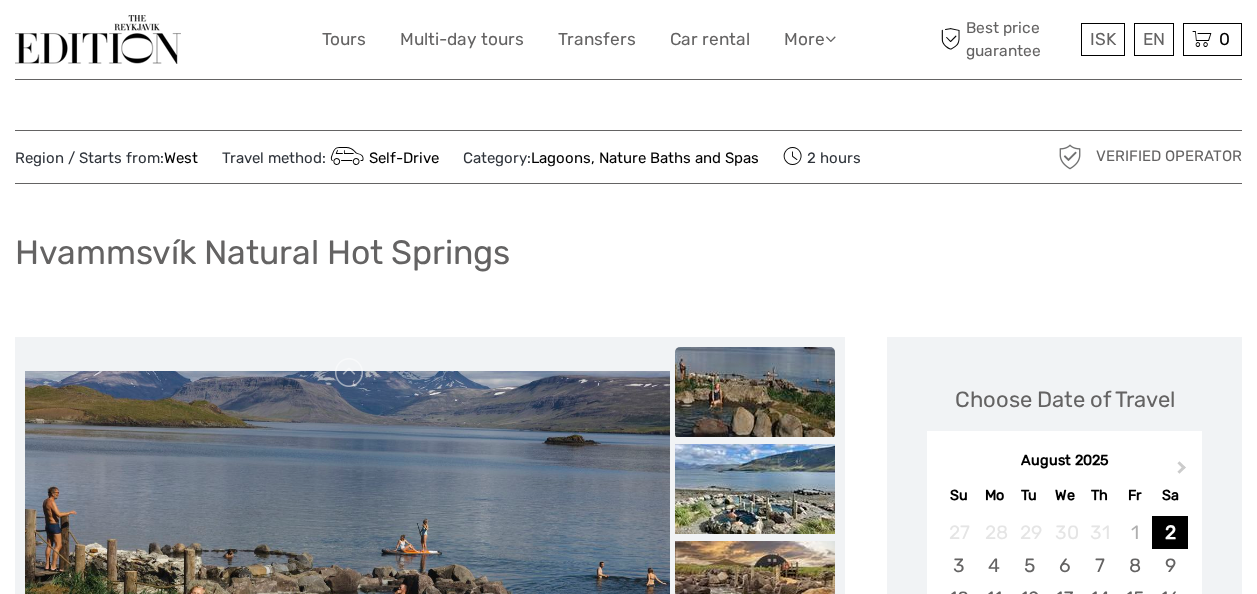 scroll, scrollTop: 0, scrollLeft: 0, axis: both 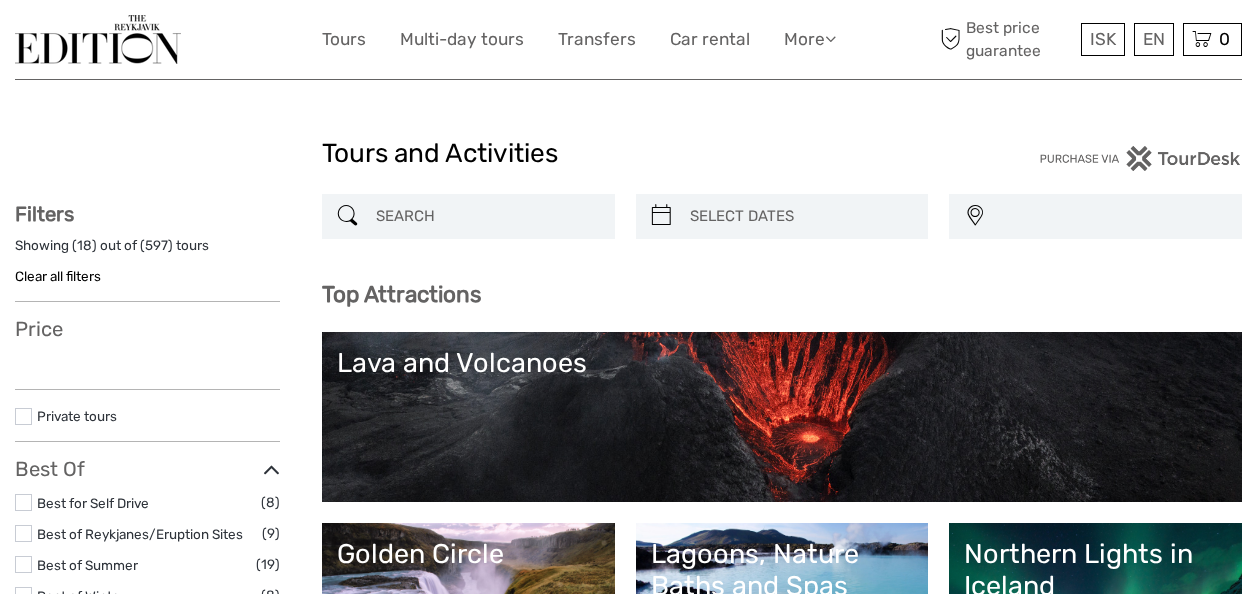 select 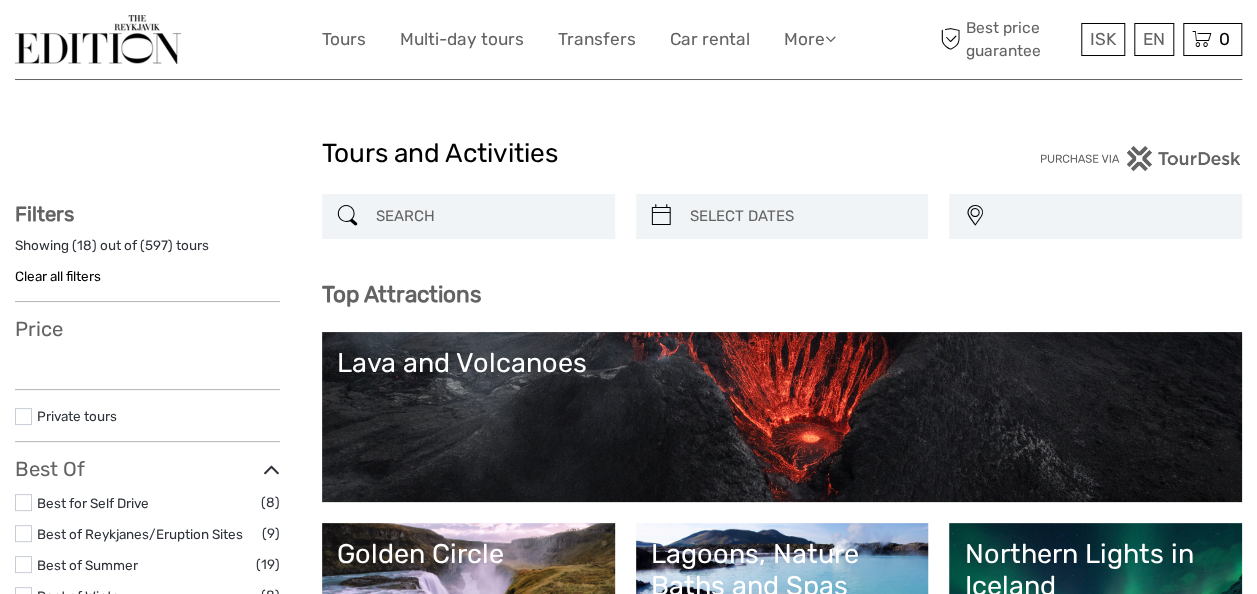 click at bounding box center (486, 216) 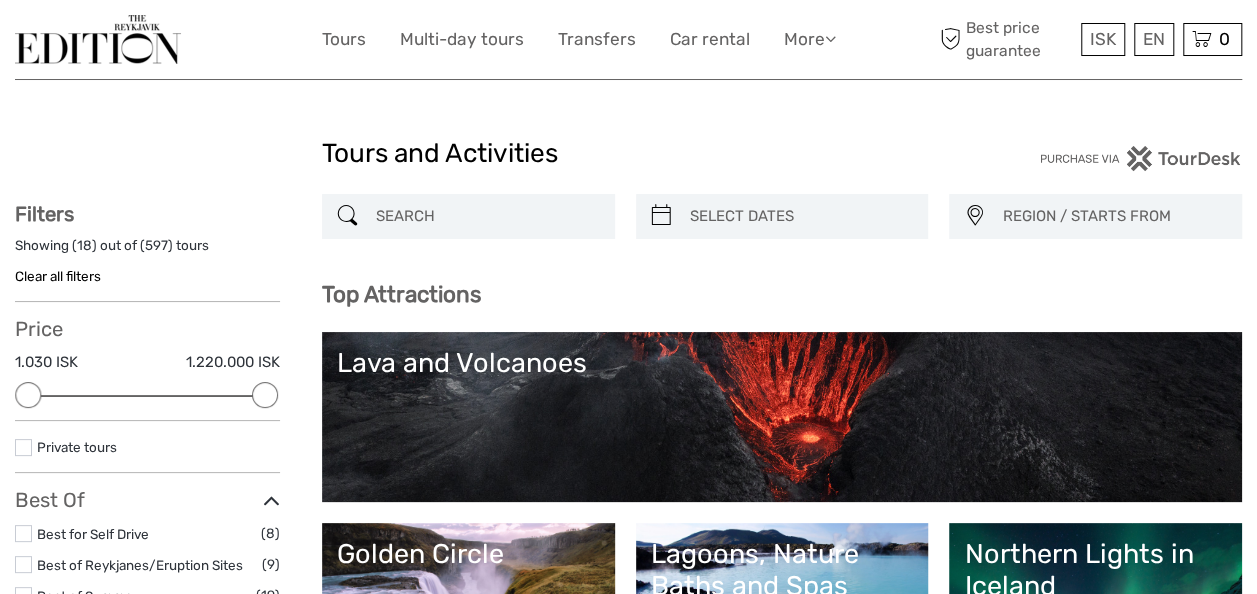 scroll, scrollTop: 0, scrollLeft: 0, axis: both 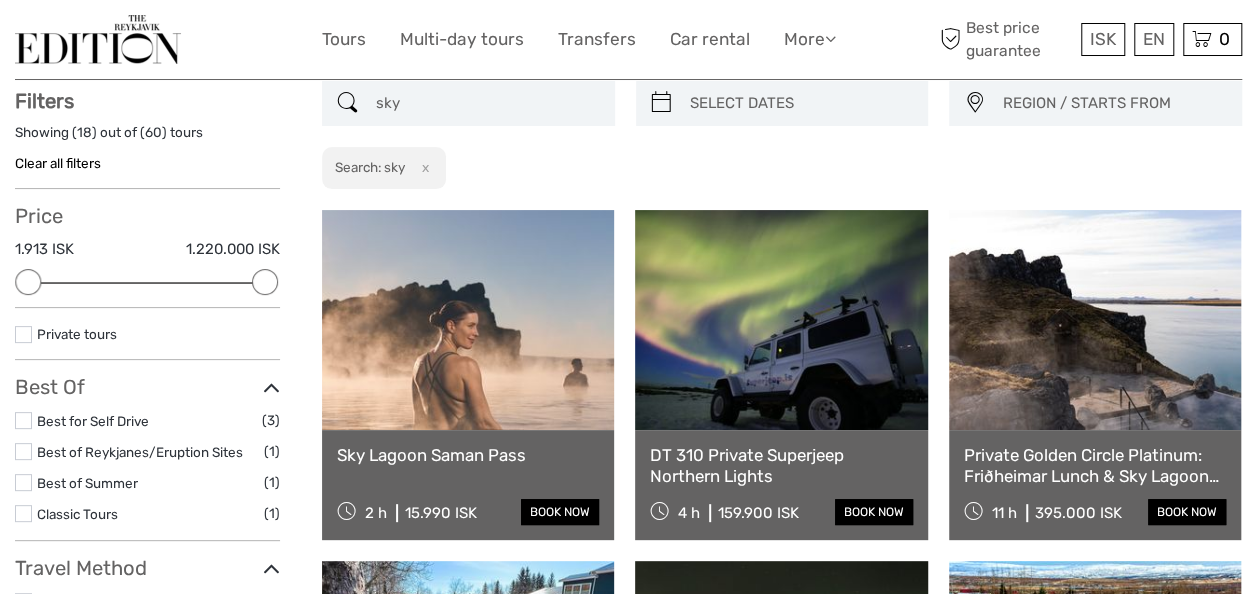 type on "sky" 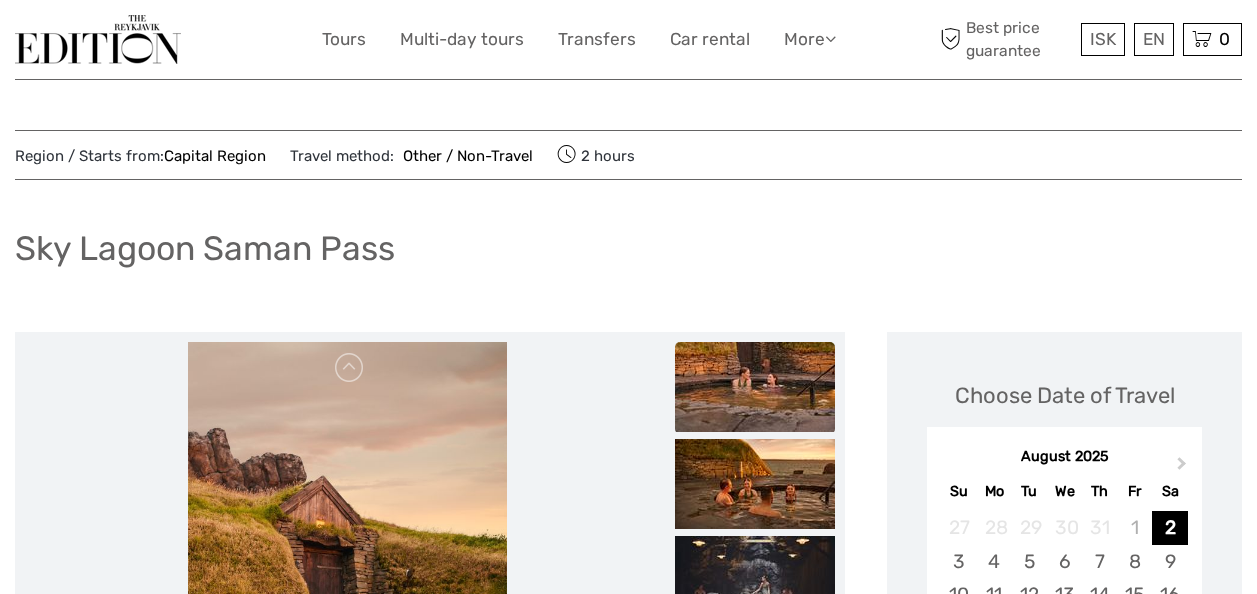 scroll, scrollTop: 0, scrollLeft: 0, axis: both 